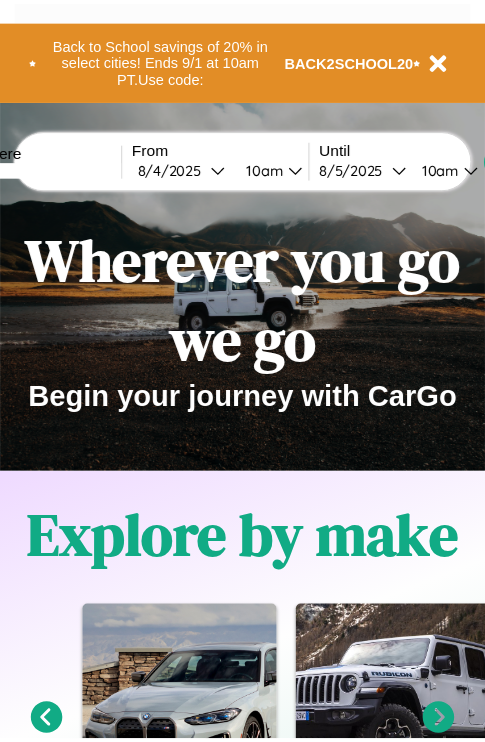 scroll, scrollTop: 0, scrollLeft: 0, axis: both 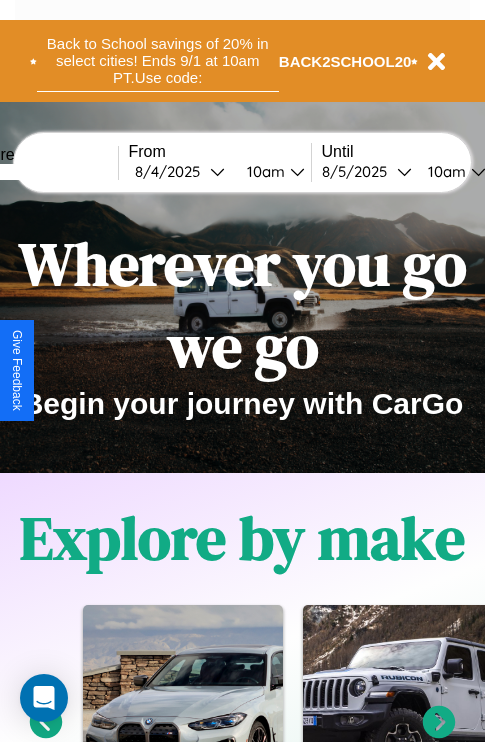 click on "Back to School savings of 20% in select cities! Ends 9/1 at 10am PT.  Use code:" at bounding box center (158, 61) 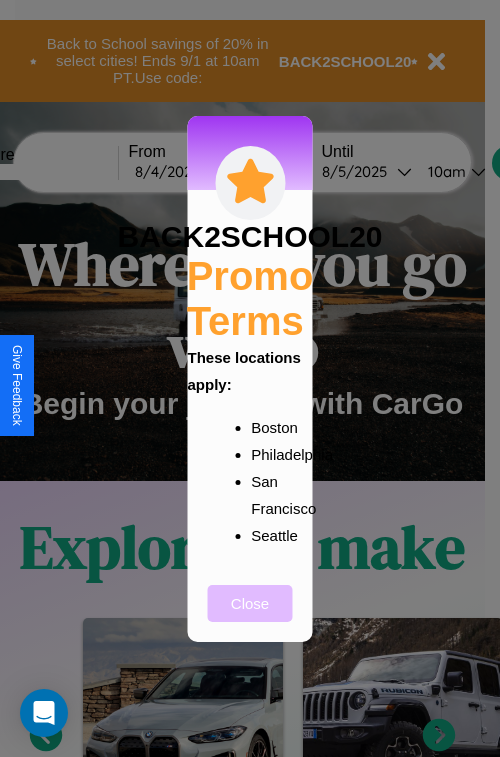 click on "Close" at bounding box center (250, 603) 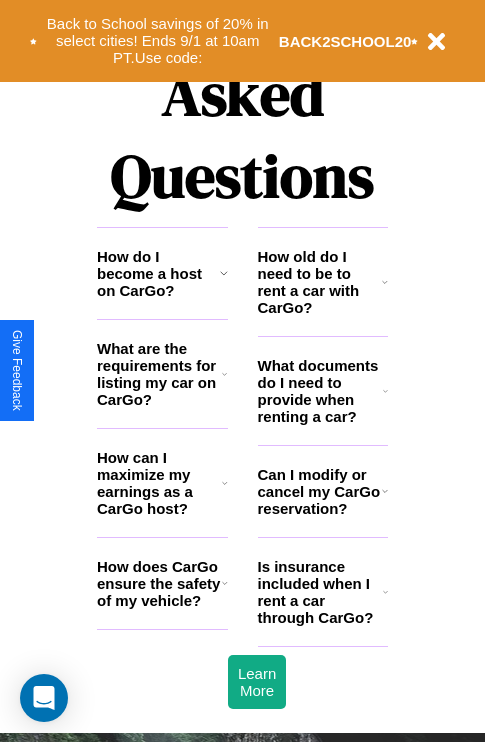 scroll, scrollTop: 2423, scrollLeft: 0, axis: vertical 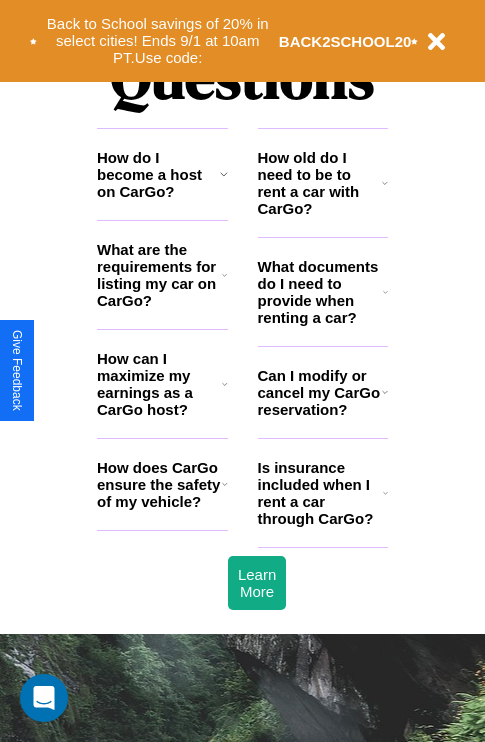 click 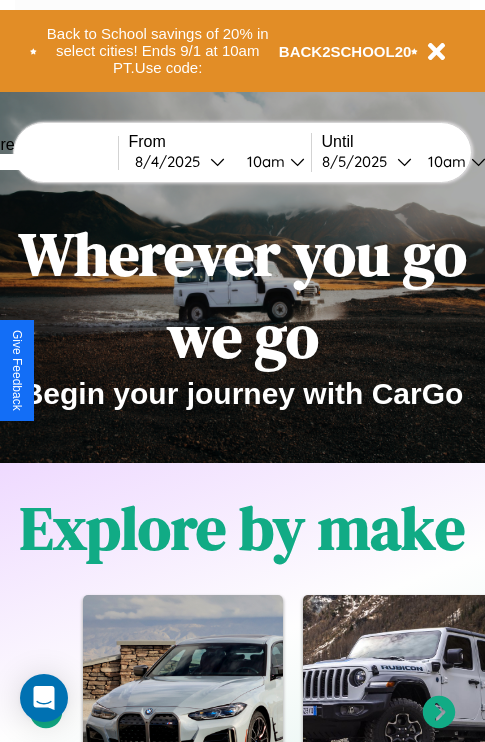 scroll, scrollTop: 0, scrollLeft: 0, axis: both 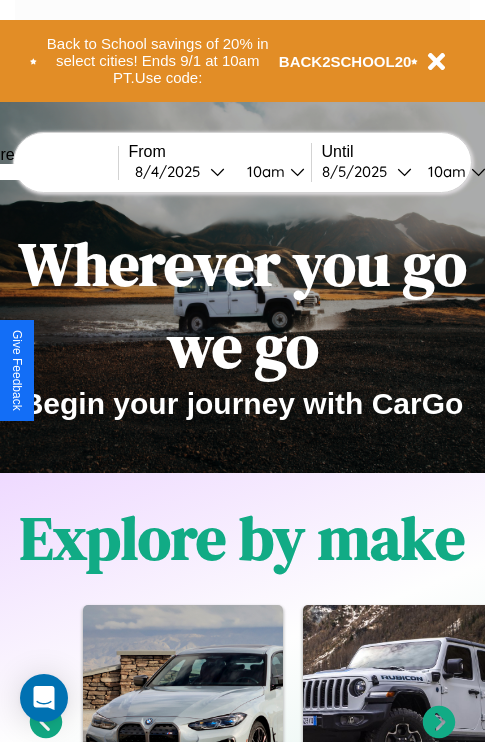 click at bounding box center (43, 172) 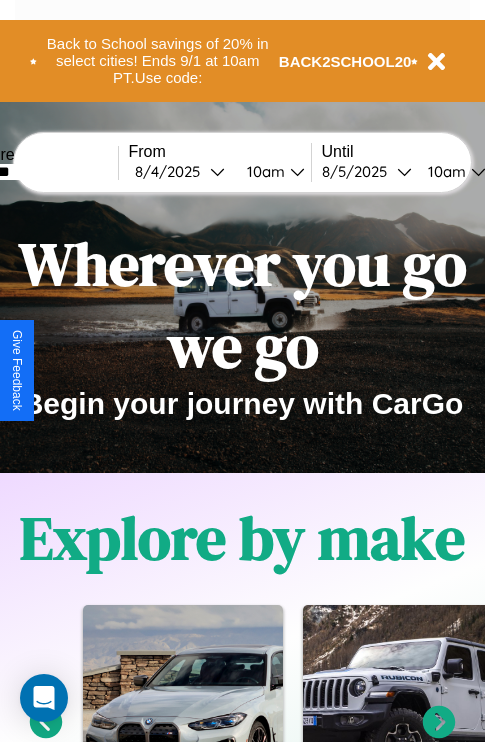 type on "*******" 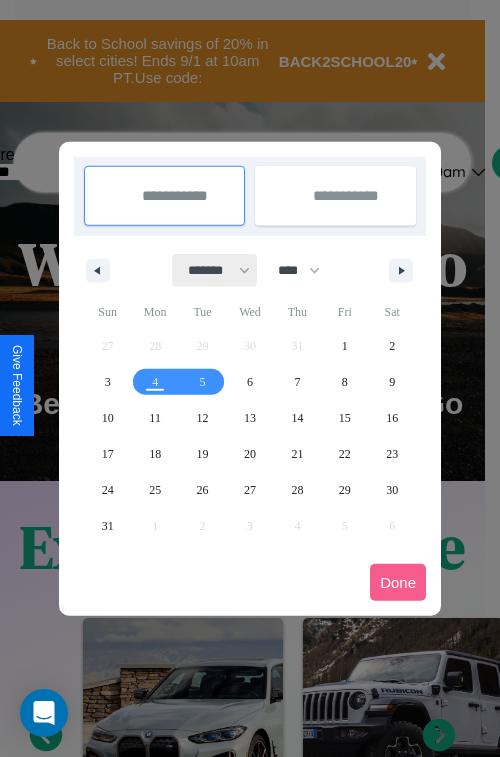 click on "******* ******** ***** ***** *** **** **** ****** ********* ******* ******** ********" at bounding box center (215, 270) 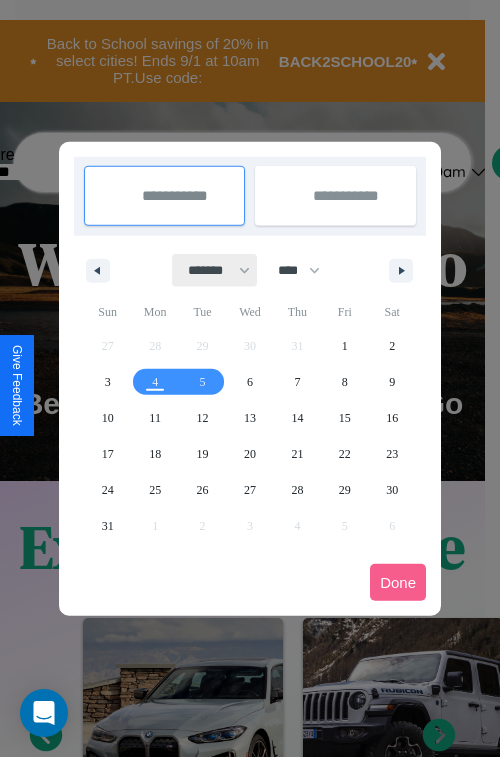 select on "*" 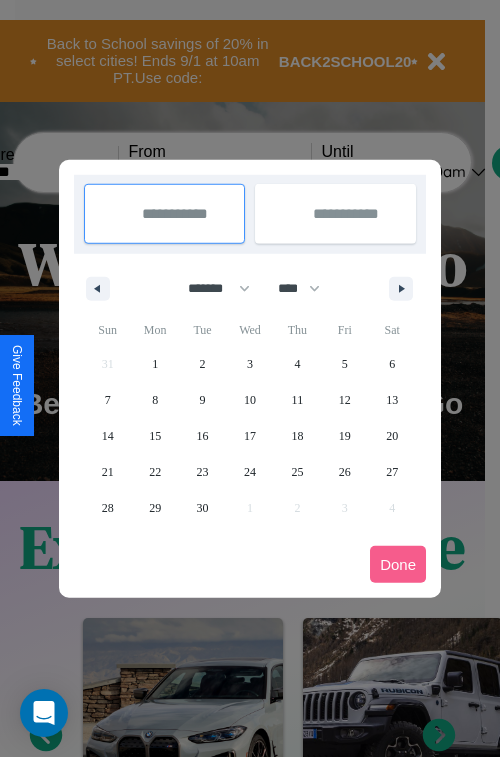 click on "12" at bounding box center [345, 400] 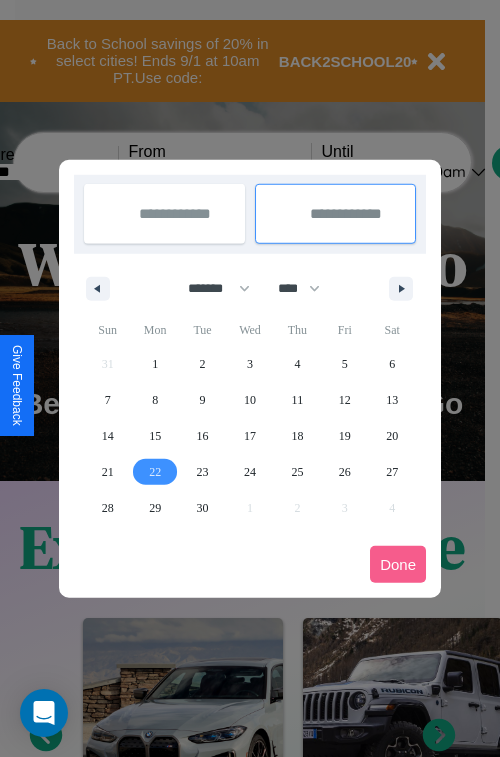 click on "22" at bounding box center [155, 472] 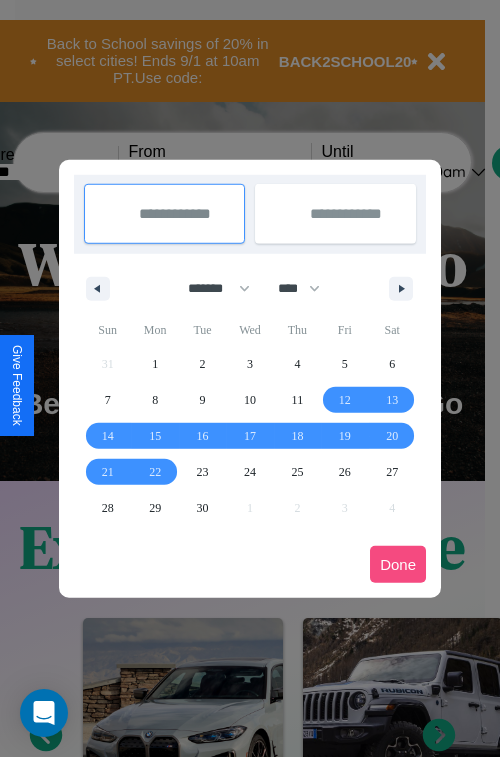 click on "Done" at bounding box center (398, 564) 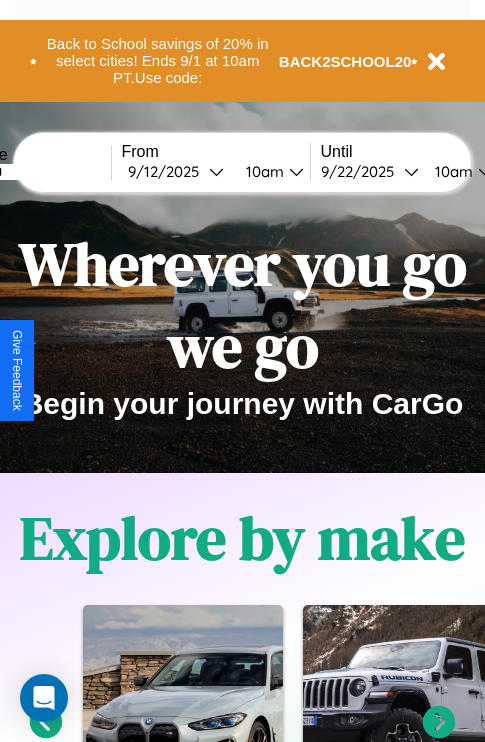 scroll, scrollTop: 0, scrollLeft: 76, axis: horizontal 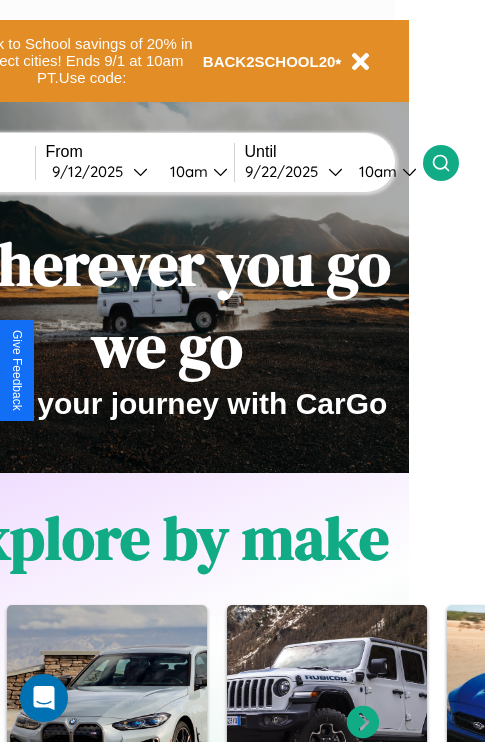 click 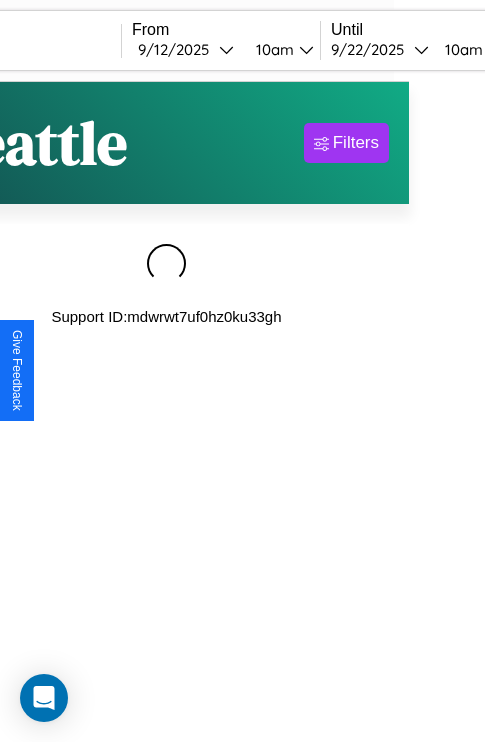 scroll, scrollTop: 0, scrollLeft: 0, axis: both 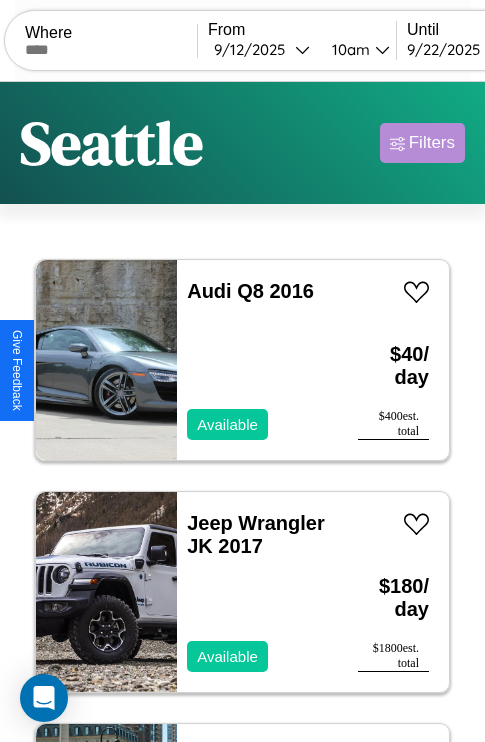 click on "Filters" at bounding box center [432, 143] 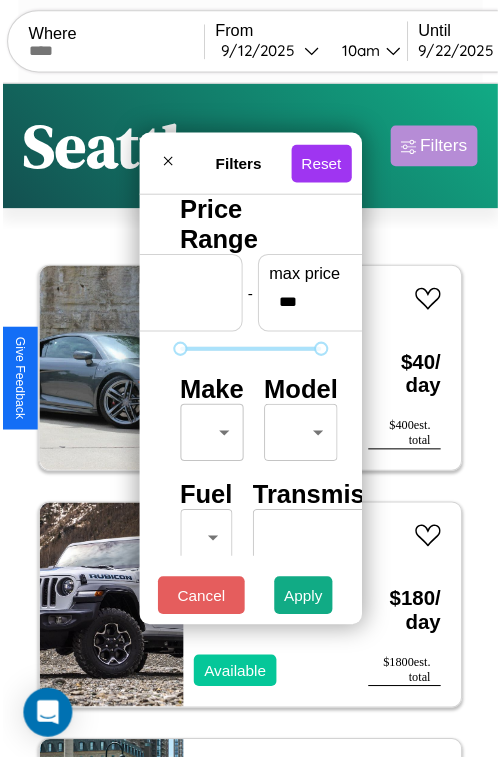 scroll, scrollTop: 59, scrollLeft: 0, axis: vertical 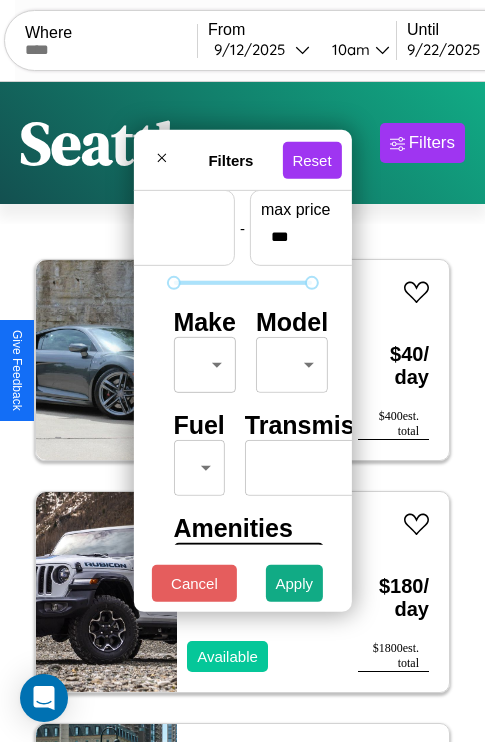 click on "CarGo Where From 9 / 12 / 2025 10am Until 9 / 22 / 2025 10am Become a Host Login Sign Up Seattle Filters 42  cars in this area These cars can be picked up in this city. Audi   Q8   2016 Available $ 40  / day $ 400  est. total Jeep   Wrangler JK   2017 Available $ 180  / day $ 1800  est. total Toyota   Venza   2024 Available $ 90  / day $ 900  est. total Lincoln   LS   2018 Available $ 200  / day $ 2000  est. total Jaguar   XK   2014 Available $ 200  / day $ 2000  est. total Land Rover   LR3   2023 Available $ 170  / day $ 1700  est. total Lincoln   Mark LT   2016 Available $ 140  / day $ 1400  est. total Acura   TLX   2018 Available $ 120  / day $ 1200  est. total Audi   100   2019 Available $ 130  / day $ 1300  est. total Volvo   B12B   2024 Unavailable $ 150  / day $ 1500  est. total Hummer   H3   2014 Available $ 160  / day $ 1600  est. total Fiat   Ducato   2020 Available $ 40  / day $ 400  est. total Honda   FIREBLADE   2014 Available $ 160  / day $ 1600  est. total Ford   Transit Connect   2014 $ 40 $" at bounding box center [242, 412] 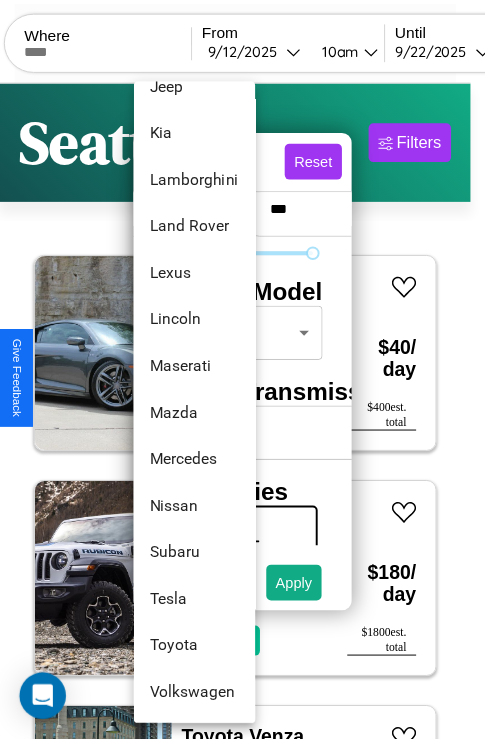 scroll, scrollTop: 1083, scrollLeft: 0, axis: vertical 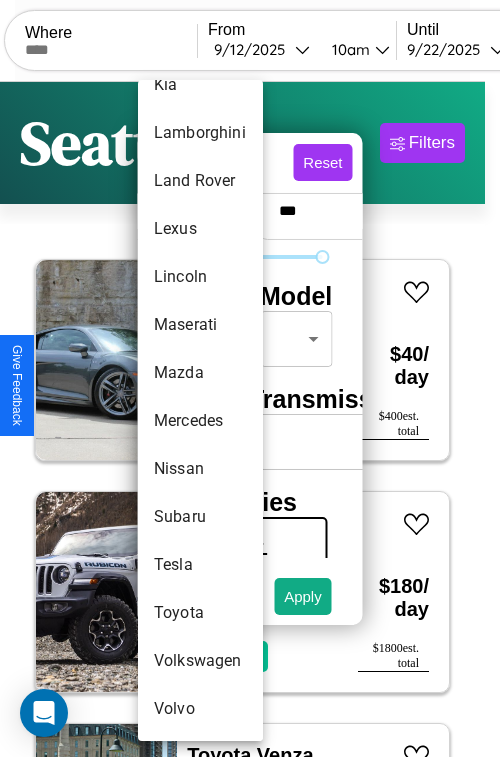 click on "Tesla" at bounding box center (200, 565) 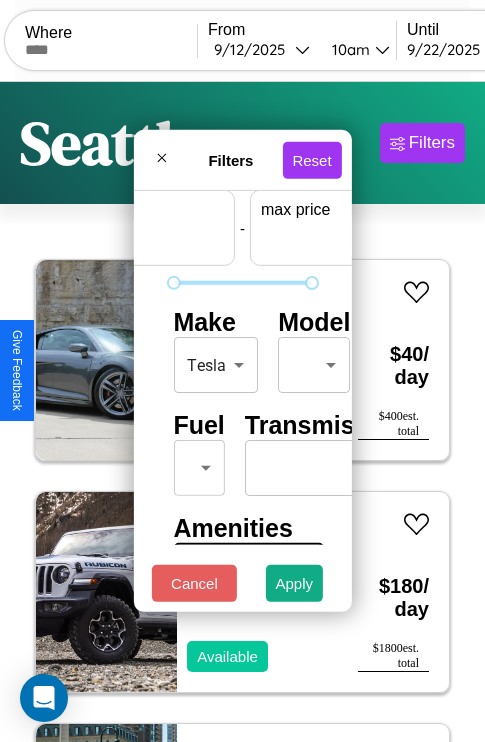 scroll, scrollTop: 59, scrollLeft: 124, axis: both 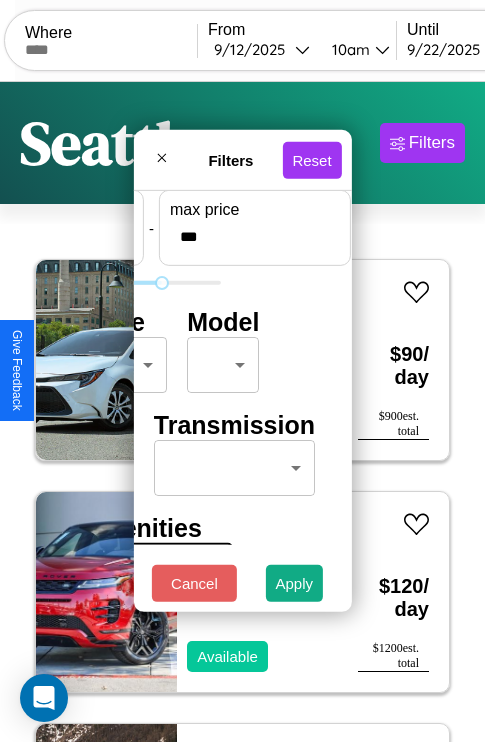type on "***" 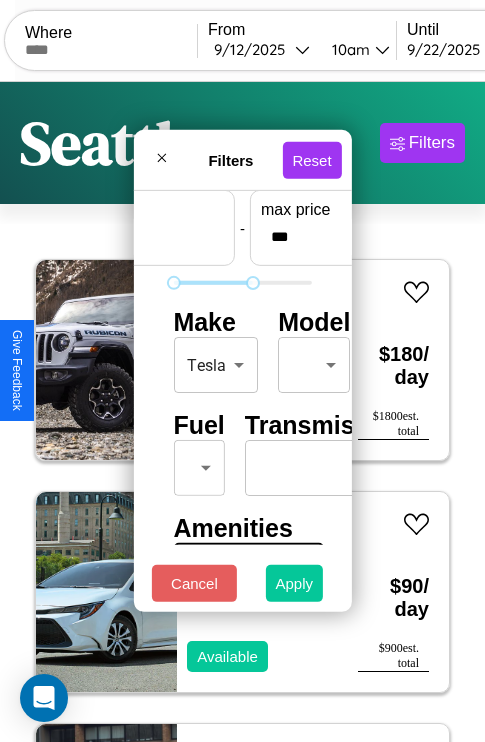 type on "*" 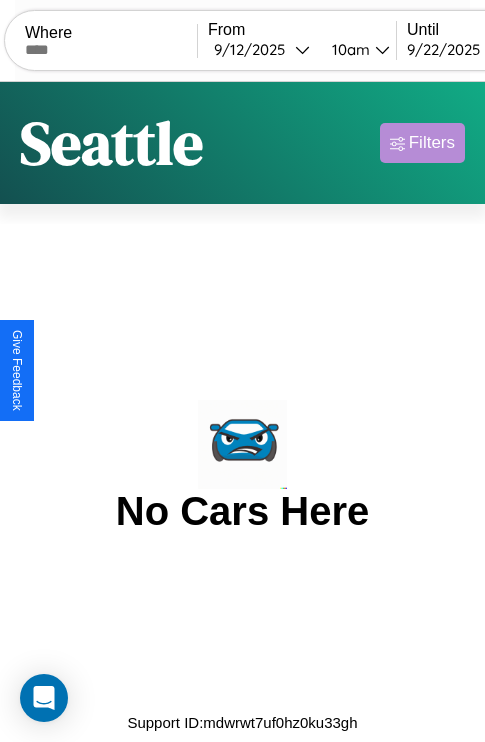 click on "Filters" at bounding box center (432, 143) 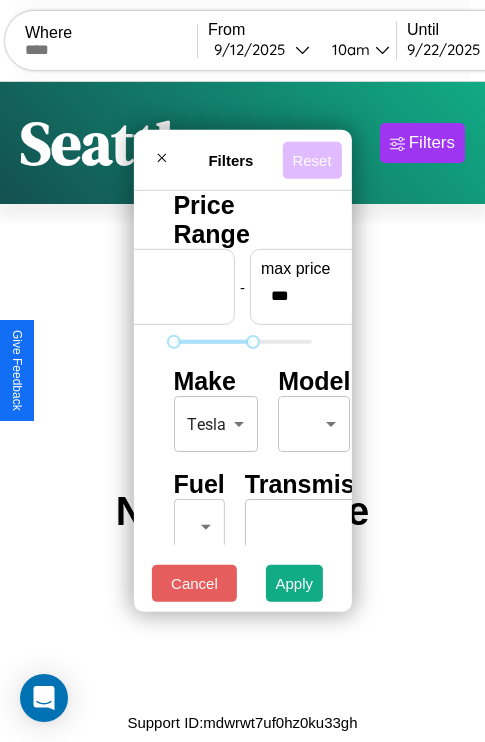 click on "Reset" at bounding box center [311, 159] 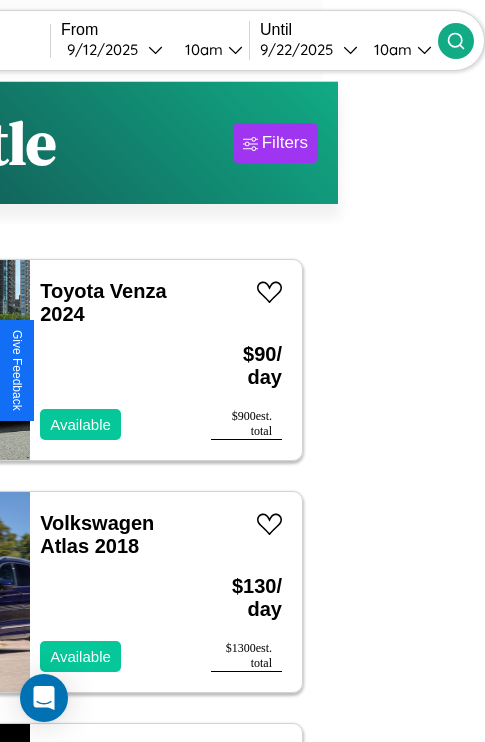 type on "******" 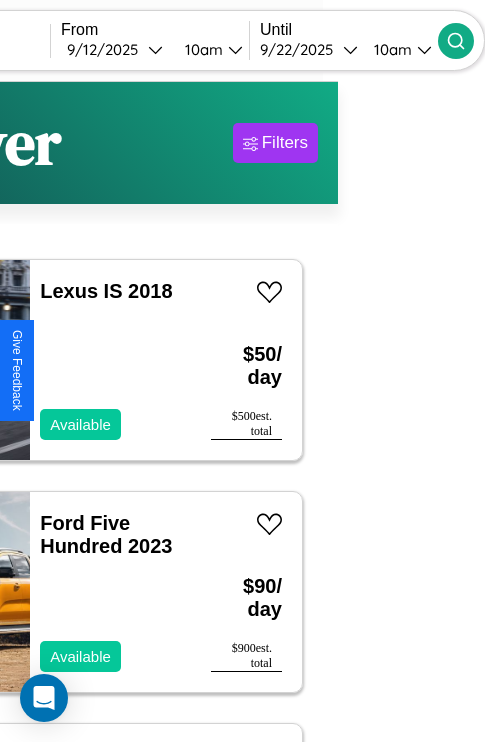 scroll, scrollTop: 46, scrollLeft: 113, axis: both 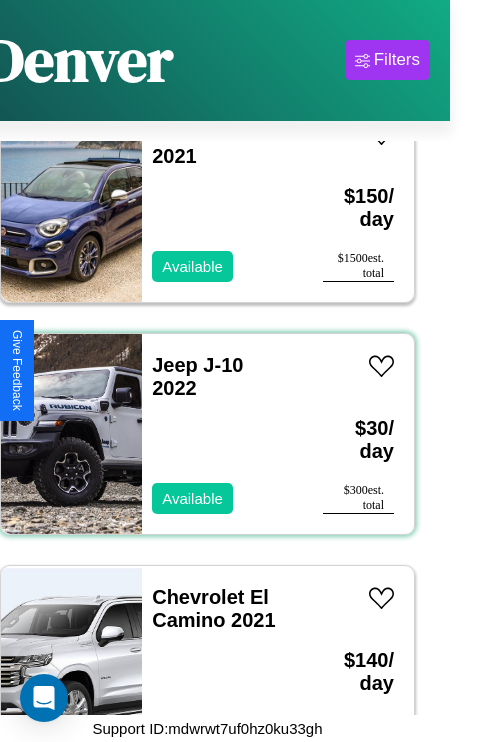 click on "Jeep   J-10   2022 Available" at bounding box center [222, 434] 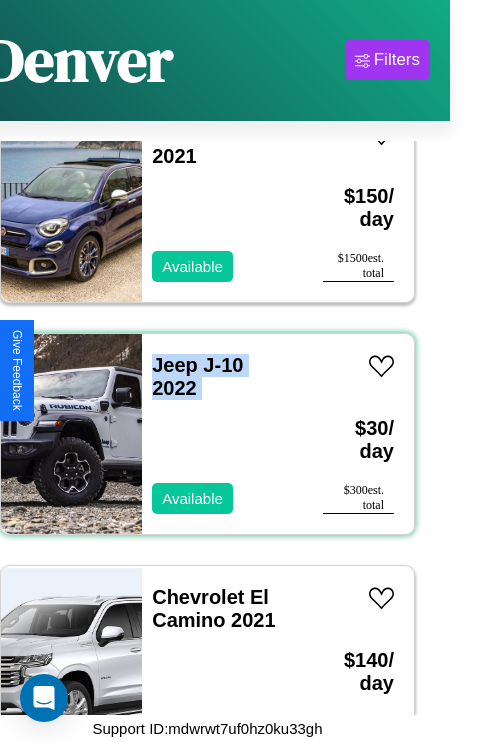 click on "Jeep   J-10   2022 Available" at bounding box center [222, 434] 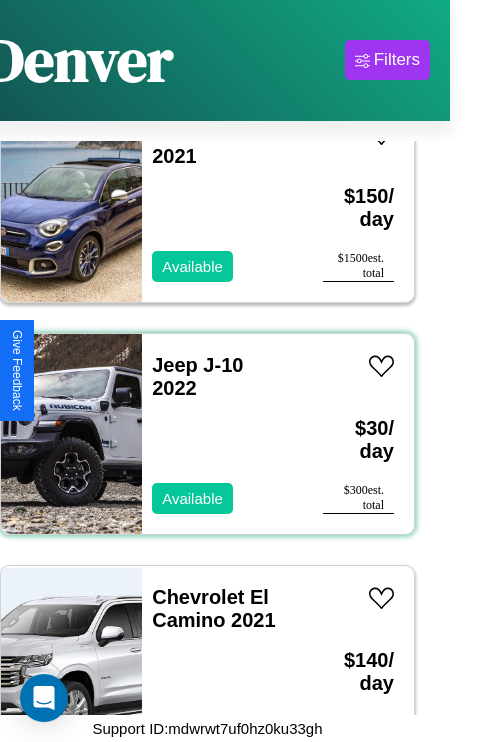 click on "Jeep   J-10   2022 Available" at bounding box center [222, 434] 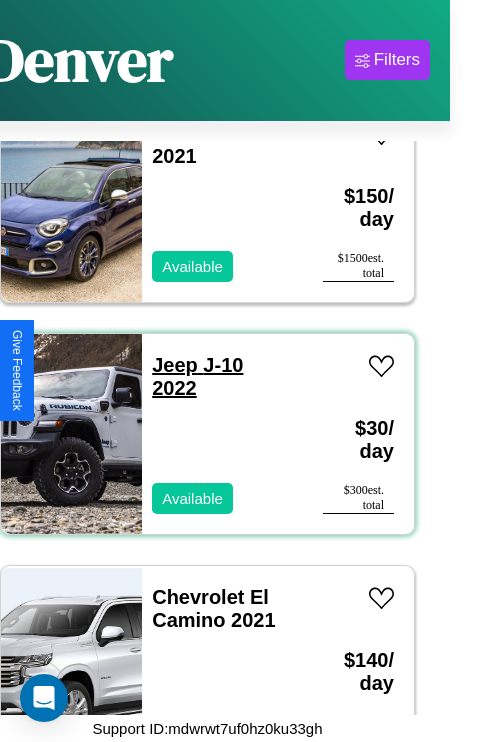 click on "Jeep   J-10   2022" at bounding box center (197, 376) 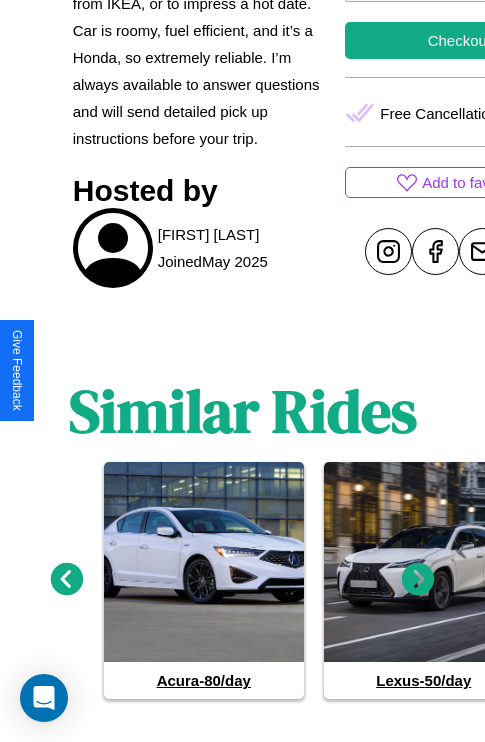 scroll, scrollTop: 744, scrollLeft: 0, axis: vertical 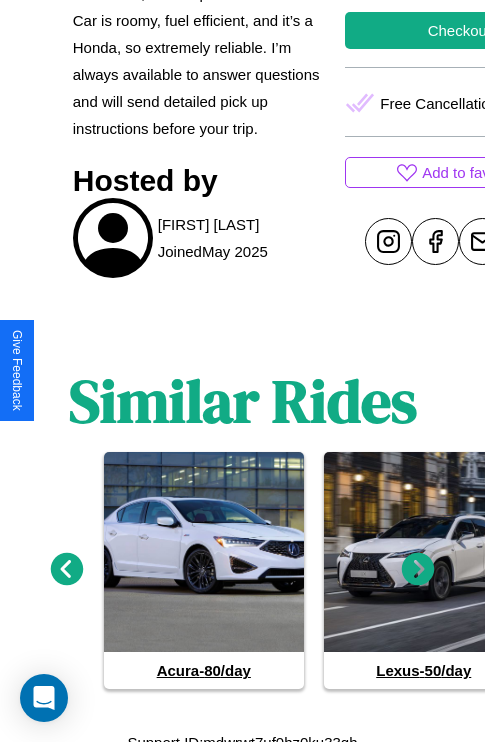 click 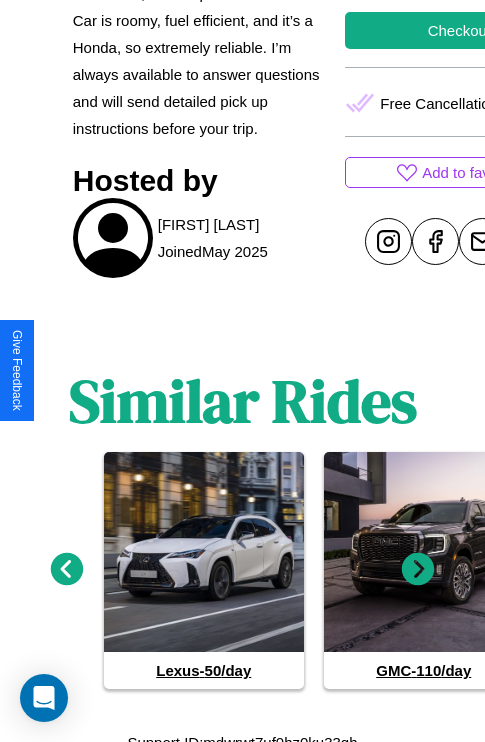 click 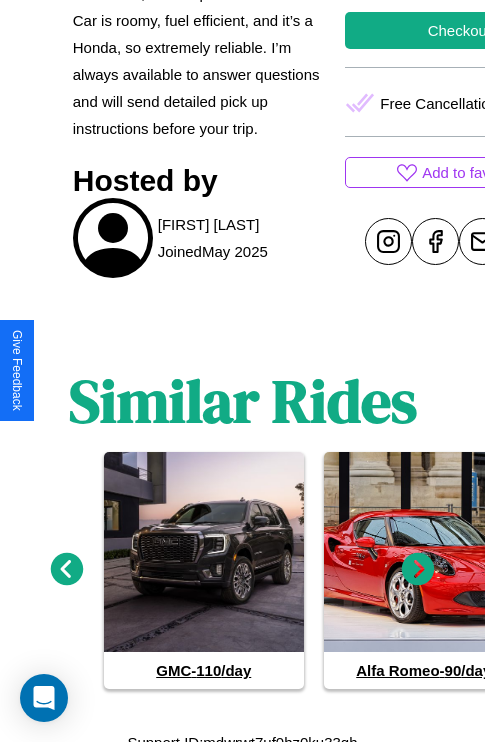 click 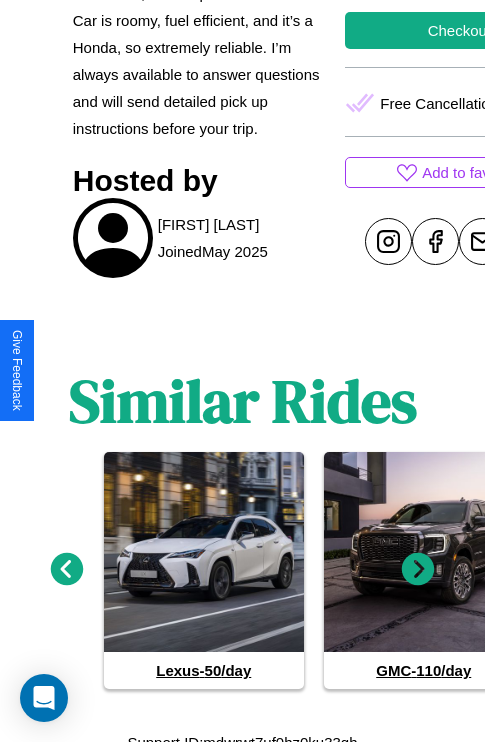 click 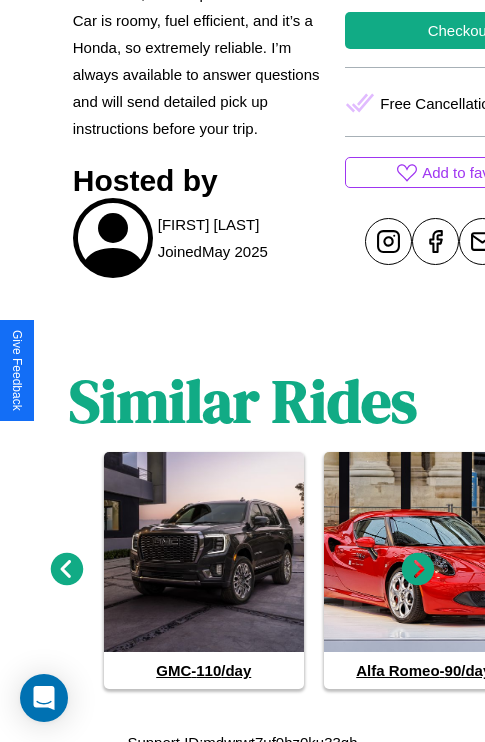 click 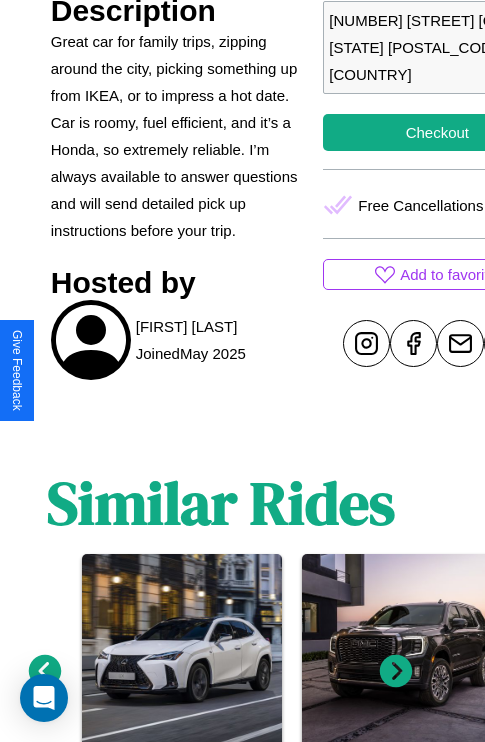 scroll, scrollTop: 377, scrollLeft: 80, axis: both 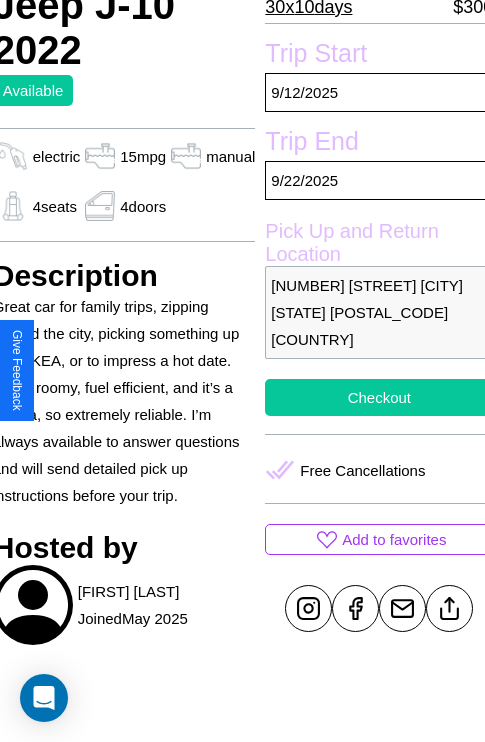 click on "Checkout" at bounding box center (379, 397) 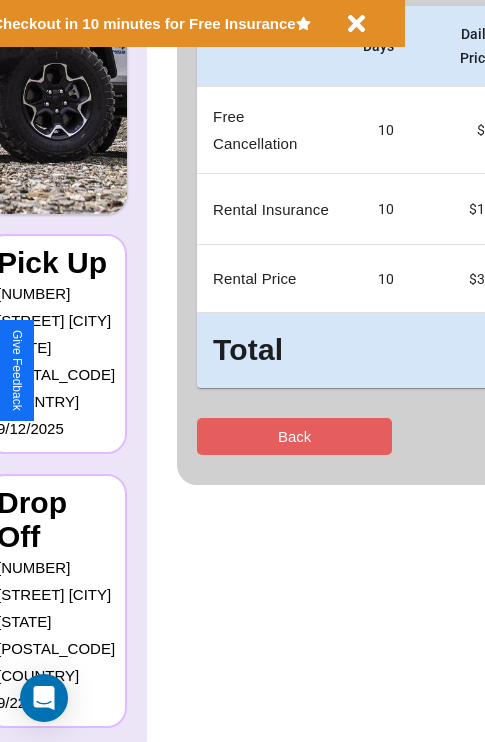 scroll, scrollTop: 0, scrollLeft: 0, axis: both 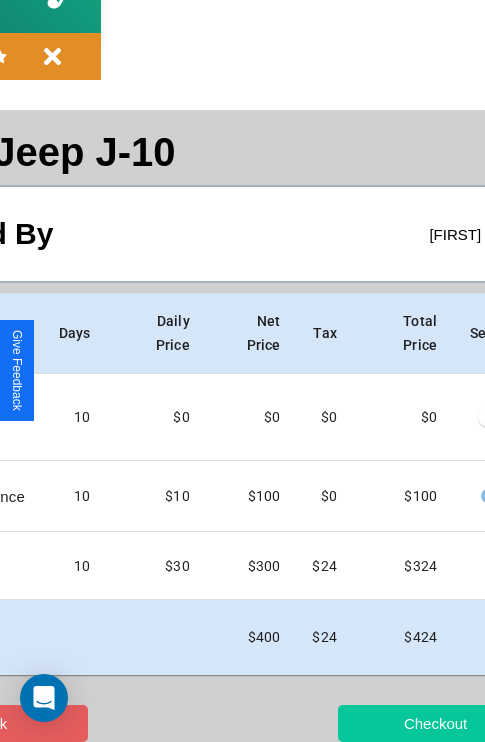 click on "Checkout" at bounding box center [435, 723] 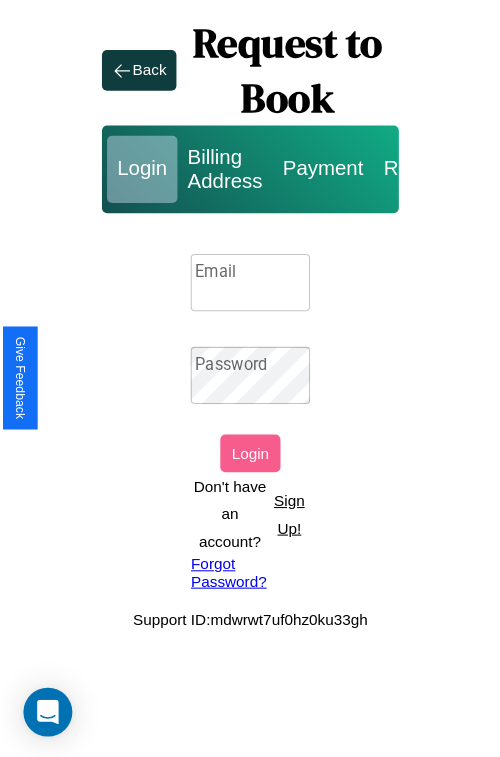 scroll, scrollTop: 0, scrollLeft: 0, axis: both 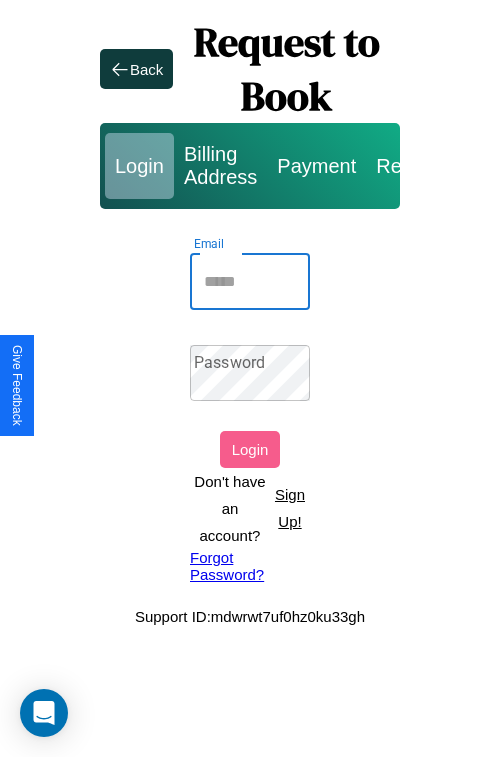 click on "Email" at bounding box center (250, 282) 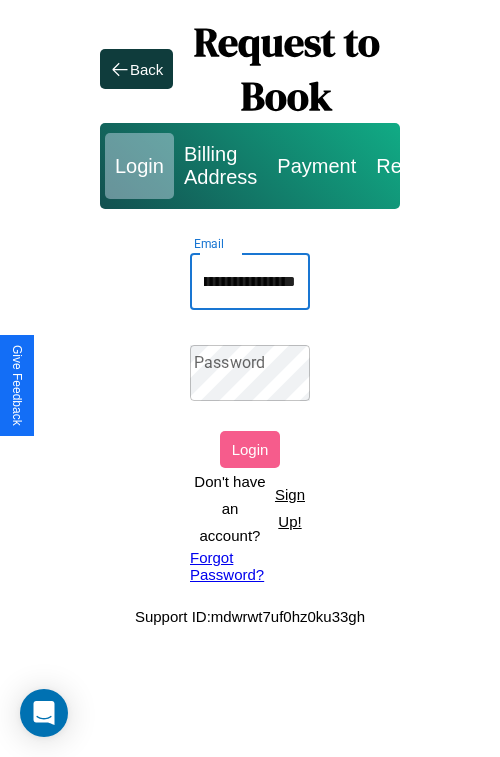 scroll, scrollTop: 0, scrollLeft: 124, axis: horizontal 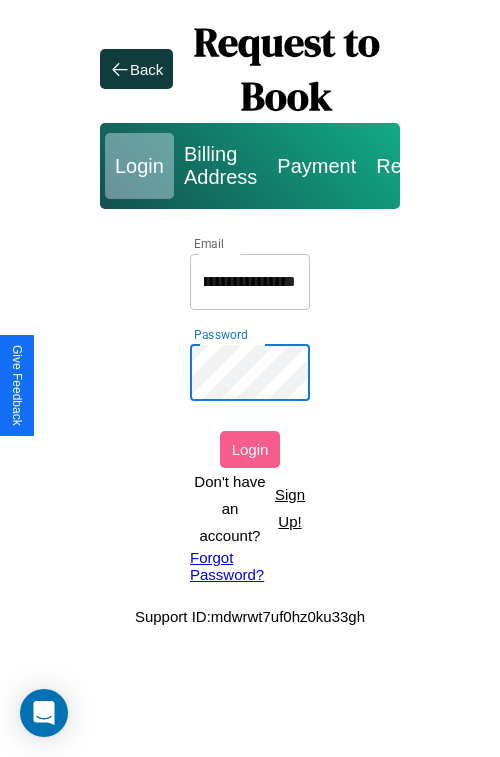 click on "Password Password" at bounding box center (250, 373) 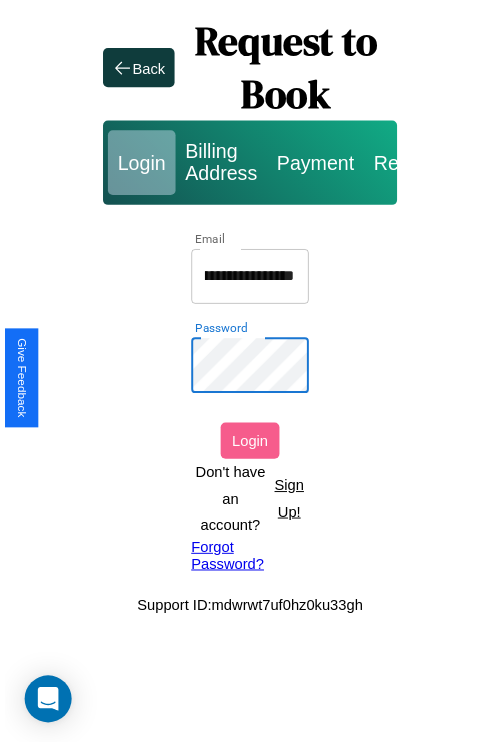 scroll, scrollTop: 0, scrollLeft: 0, axis: both 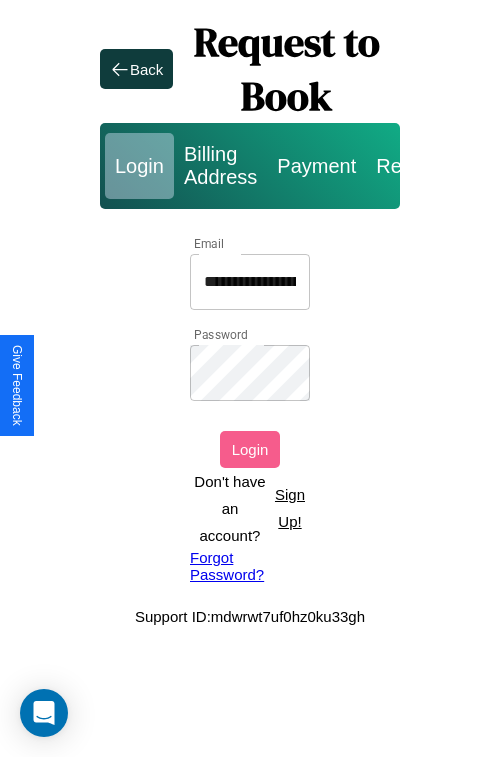 click on "Login" at bounding box center (250, 449) 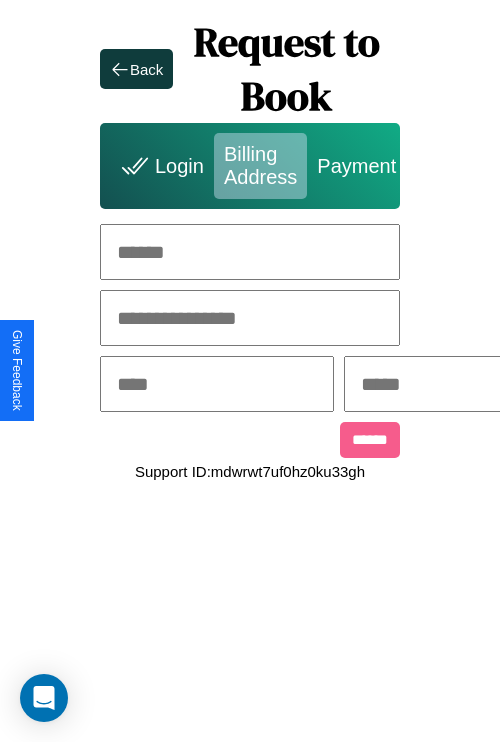 click at bounding box center [250, 252] 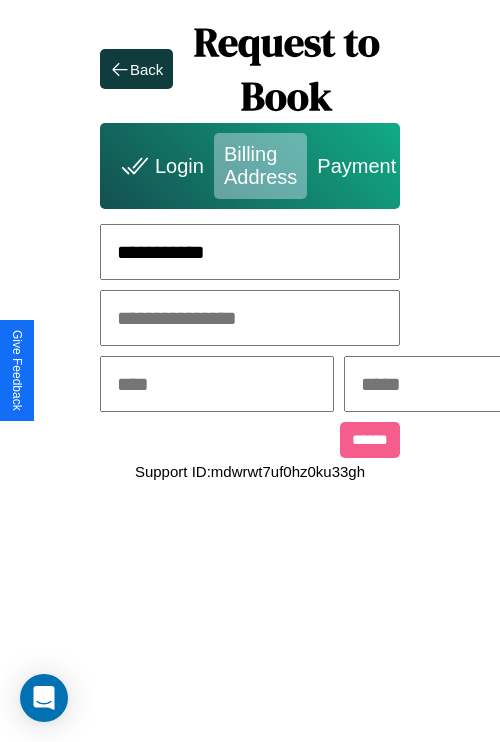 type on "**********" 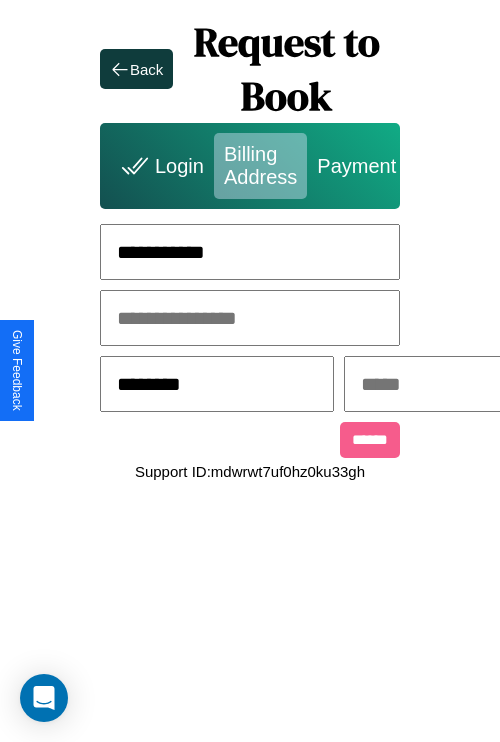type on "********" 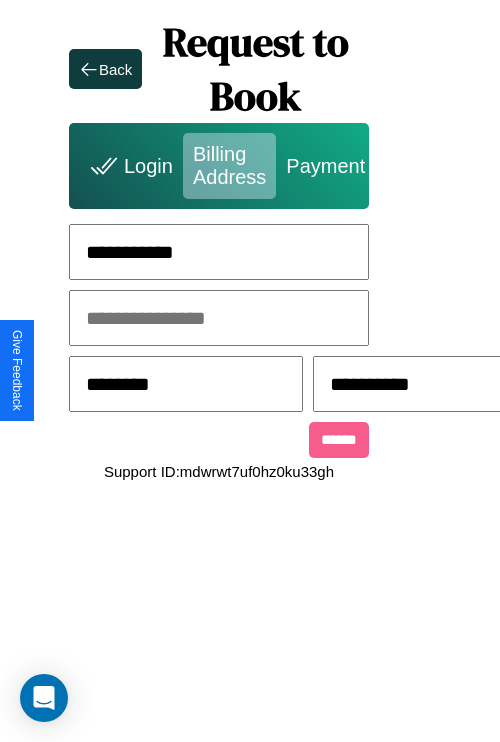 type on "**********" 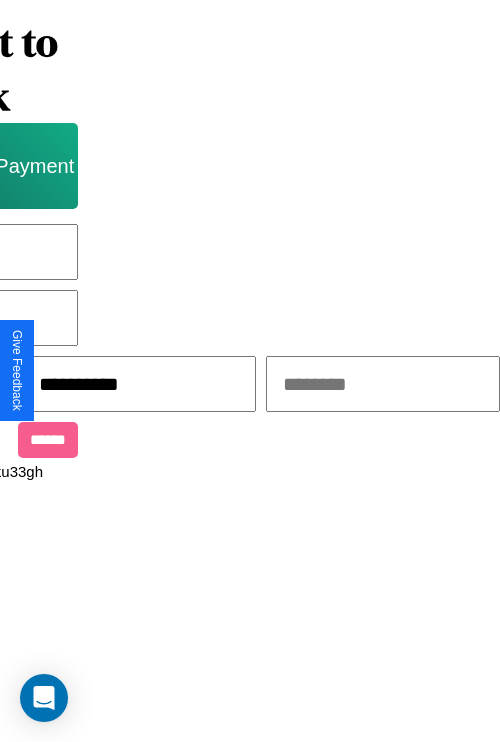 click at bounding box center [383, 384] 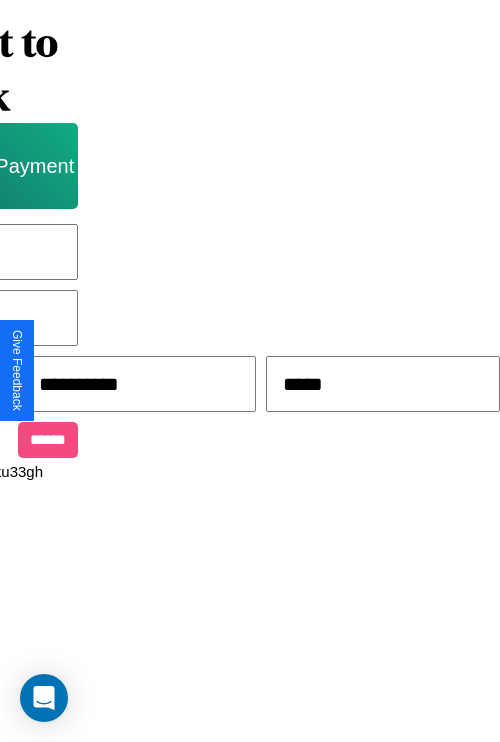 type on "*****" 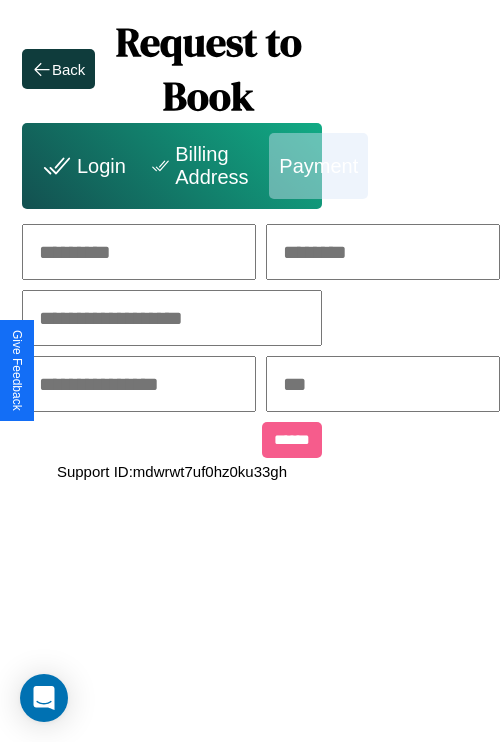 scroll, scrollTop: 0, scrollLeft: 208, axis: horizontal 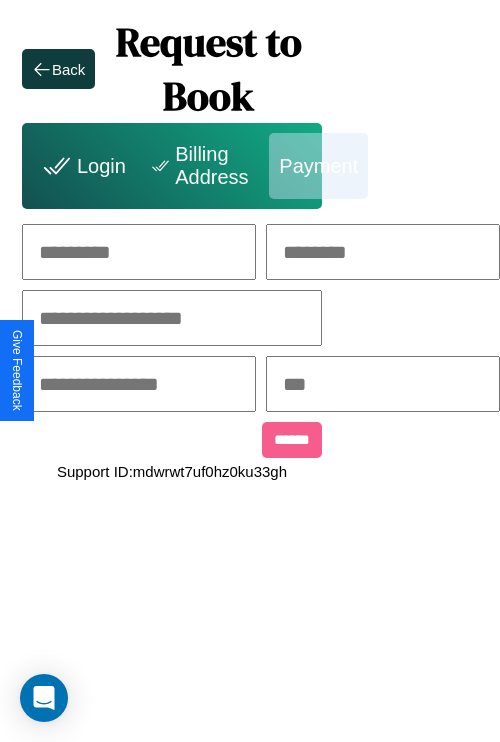 click at bounding box center [139, 252] 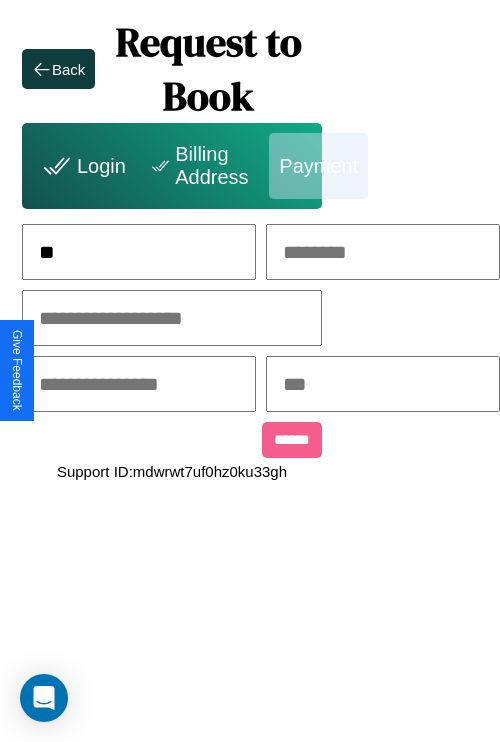 scroll, scrollTop: 0, scrollLeft: 133, axis: horizontal 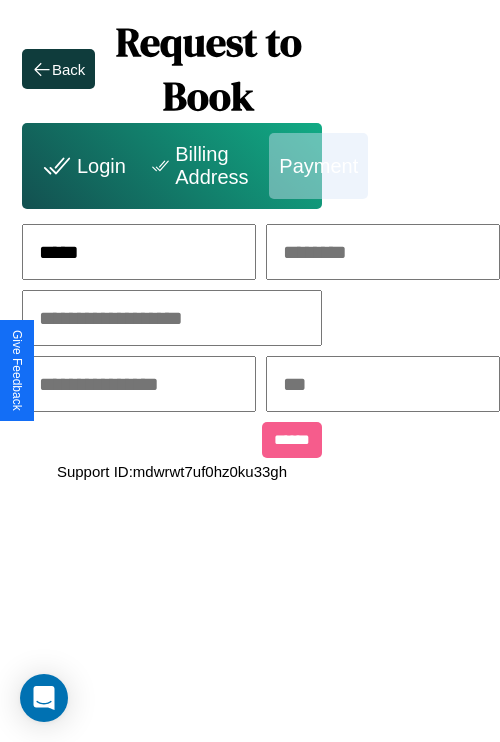 type on "*****" 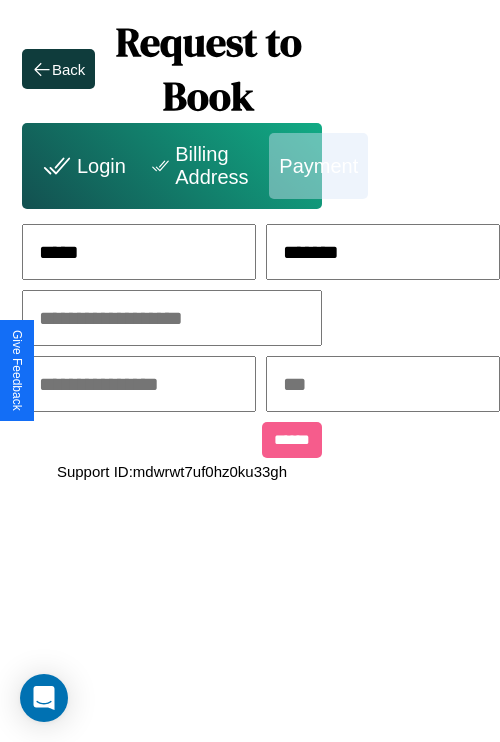 type on "*******" 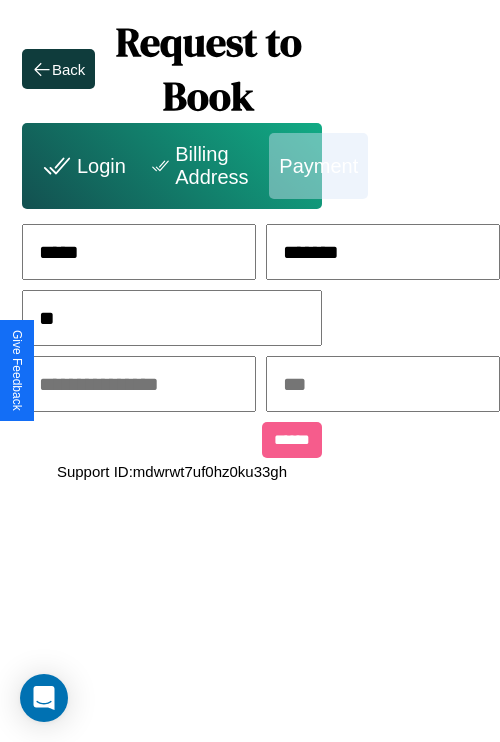 scroll, scrollTop: 0, scrollLeft: 128, axis: horizontal 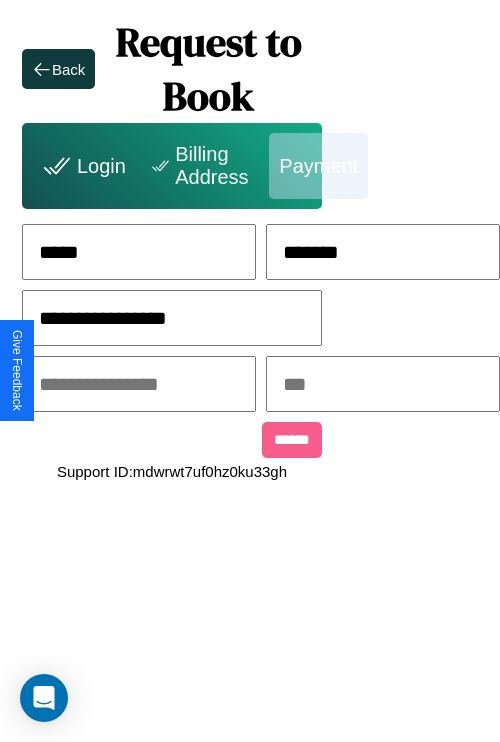type on "**********" 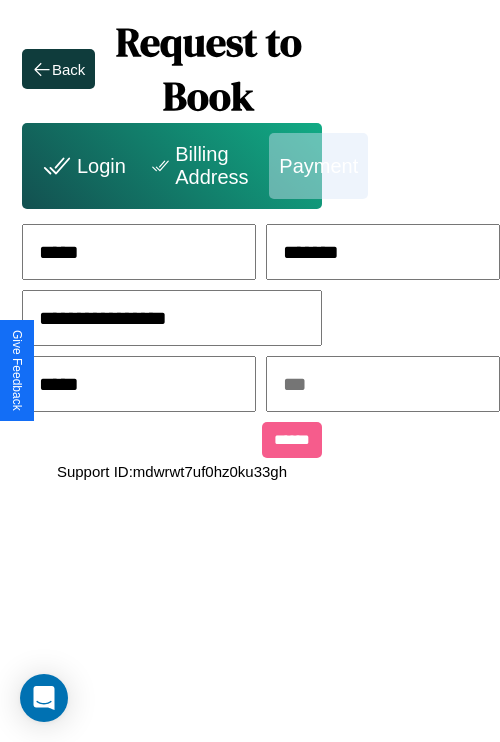 type on "*****" 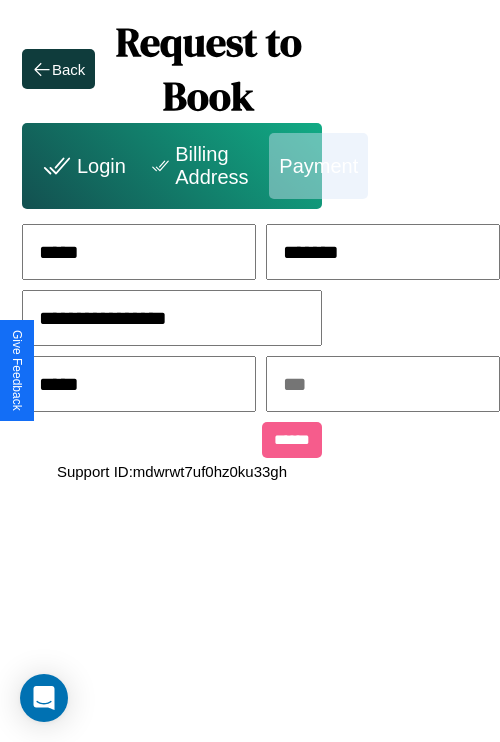 click at bounding box center [383, 384] 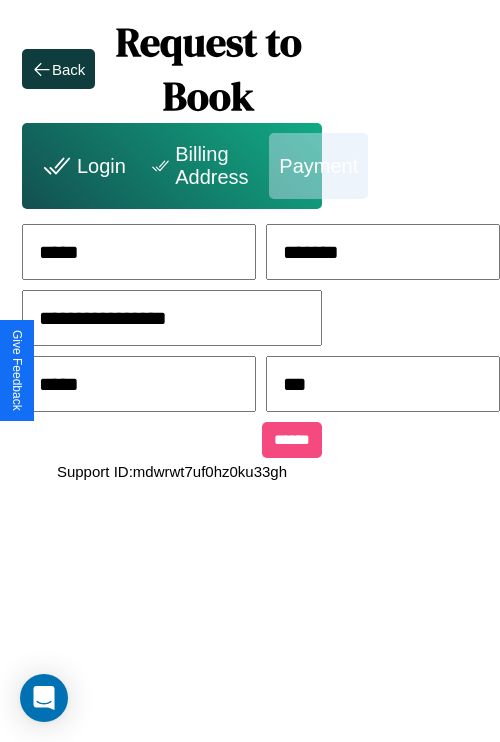 type on "***" 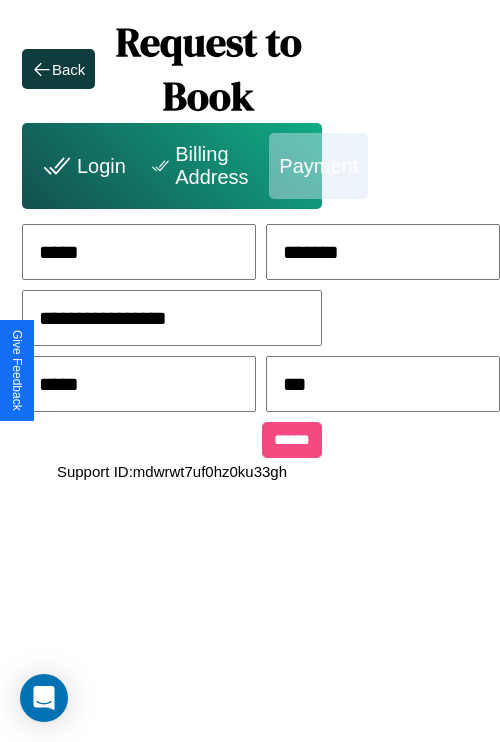 click on "******" at bounding box center (292, 440) 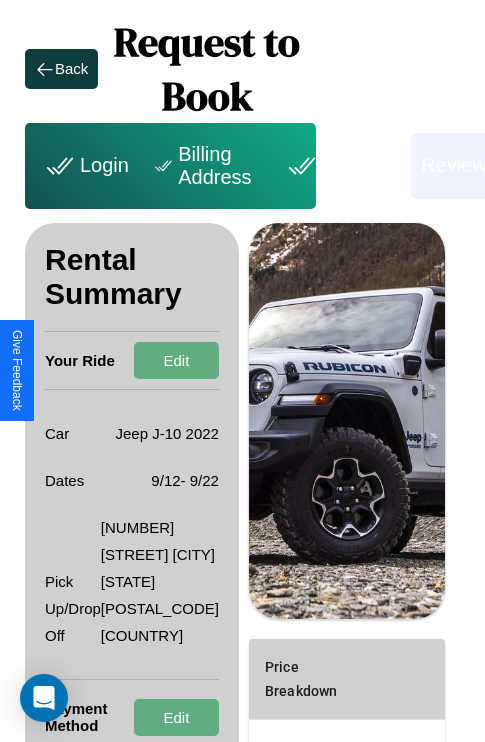 scroll, scrollTop: 355, scrollLeft: 72, axis: both 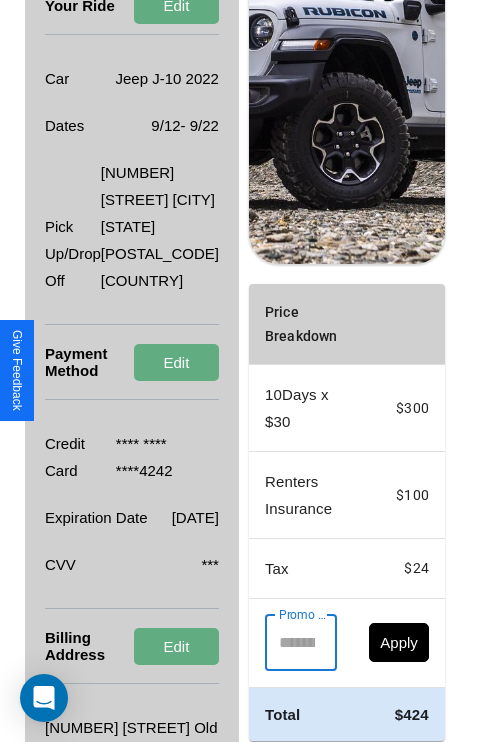 click on "Promo Code" at bounding box center [290, 643] 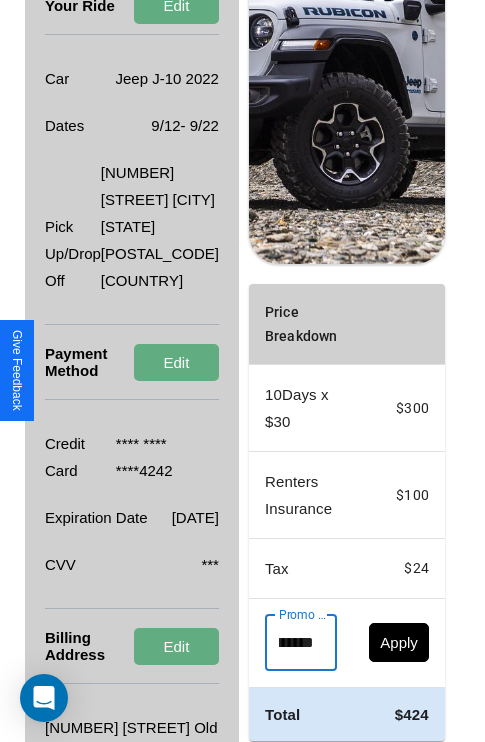 scroll, scrollTop: 0, scrollLeft: 96, axis: horizontal 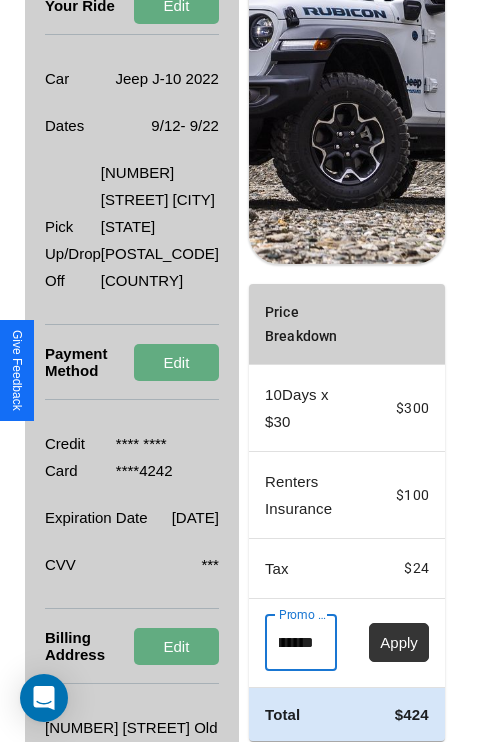 type on "**********" 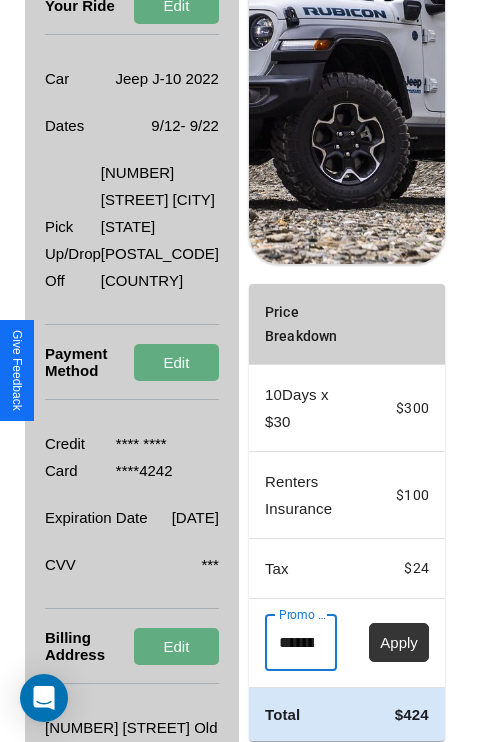 click on "Apply" at bounding box center (399, 642) 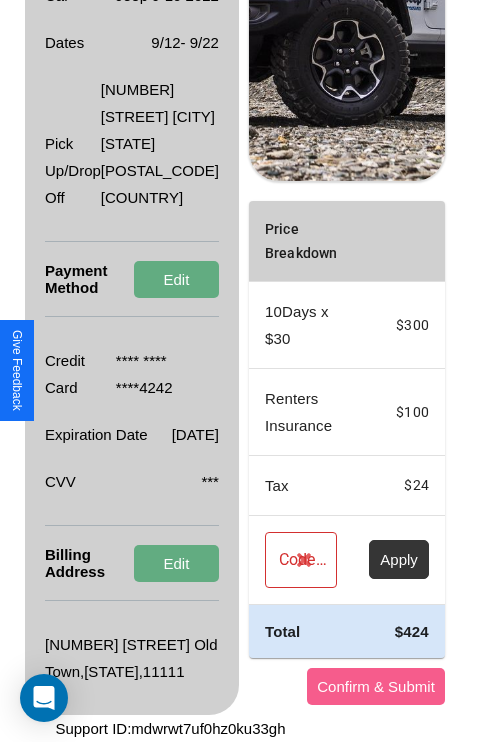 scroll, scrollTop: 509, scrollLeft: 72, axis: both 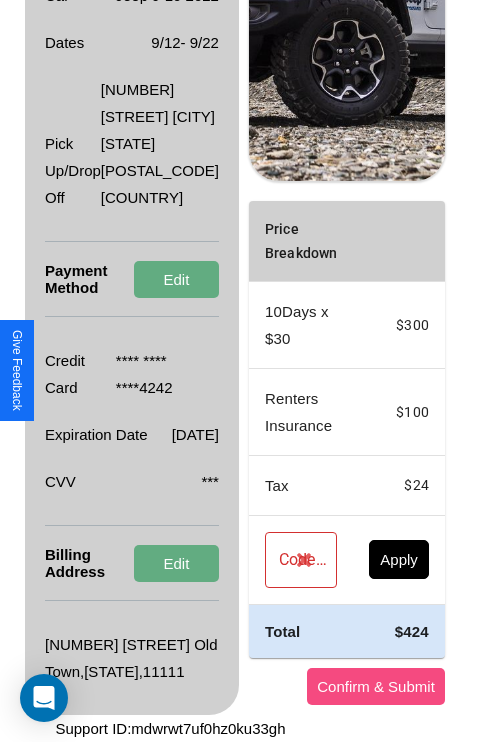 click on "Confirm & Submit" at bounding box center (376, 686) 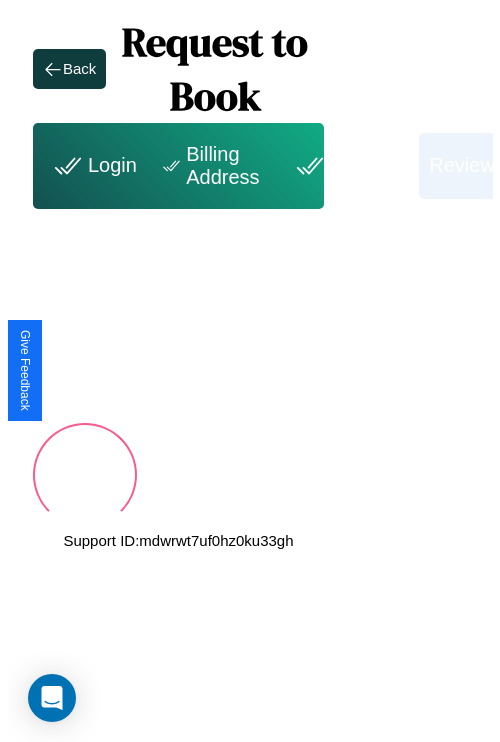 scroll, scrollTop: 0, scrollLeft: 72, axis: horizontal 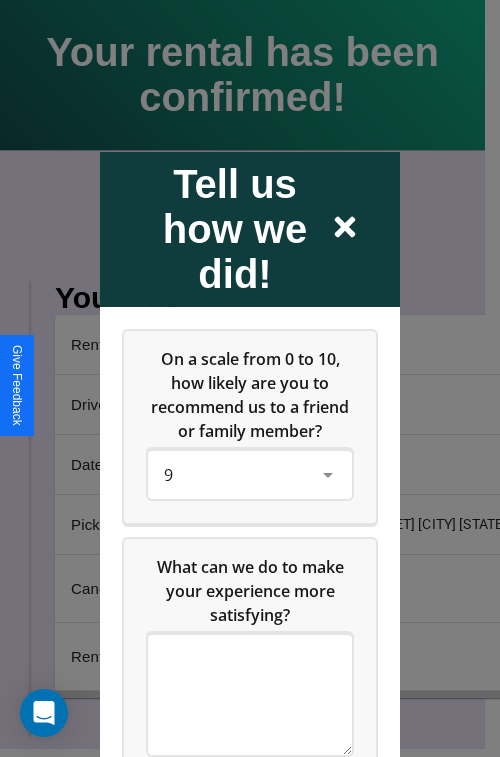 click 